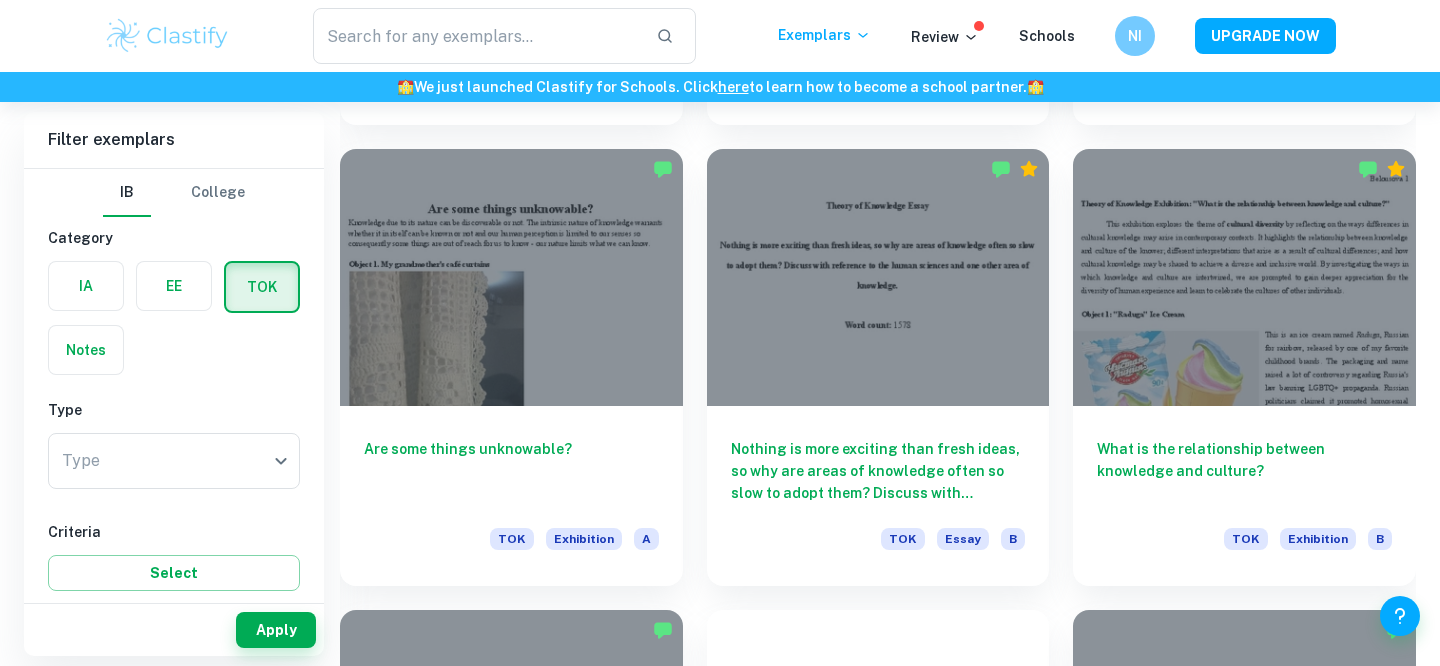 scroll, scrollTop: 5038, scrollLeft: 0, axis: vertical 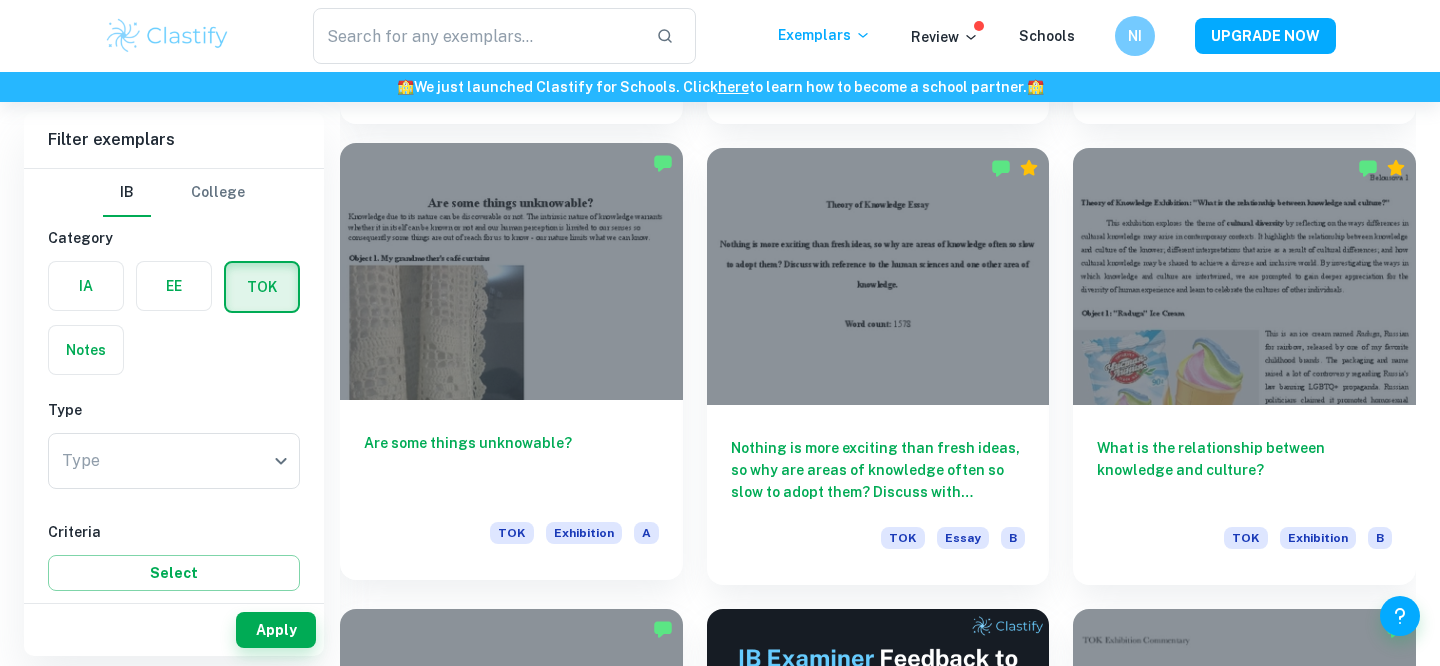click at bounding box center (511, 271) 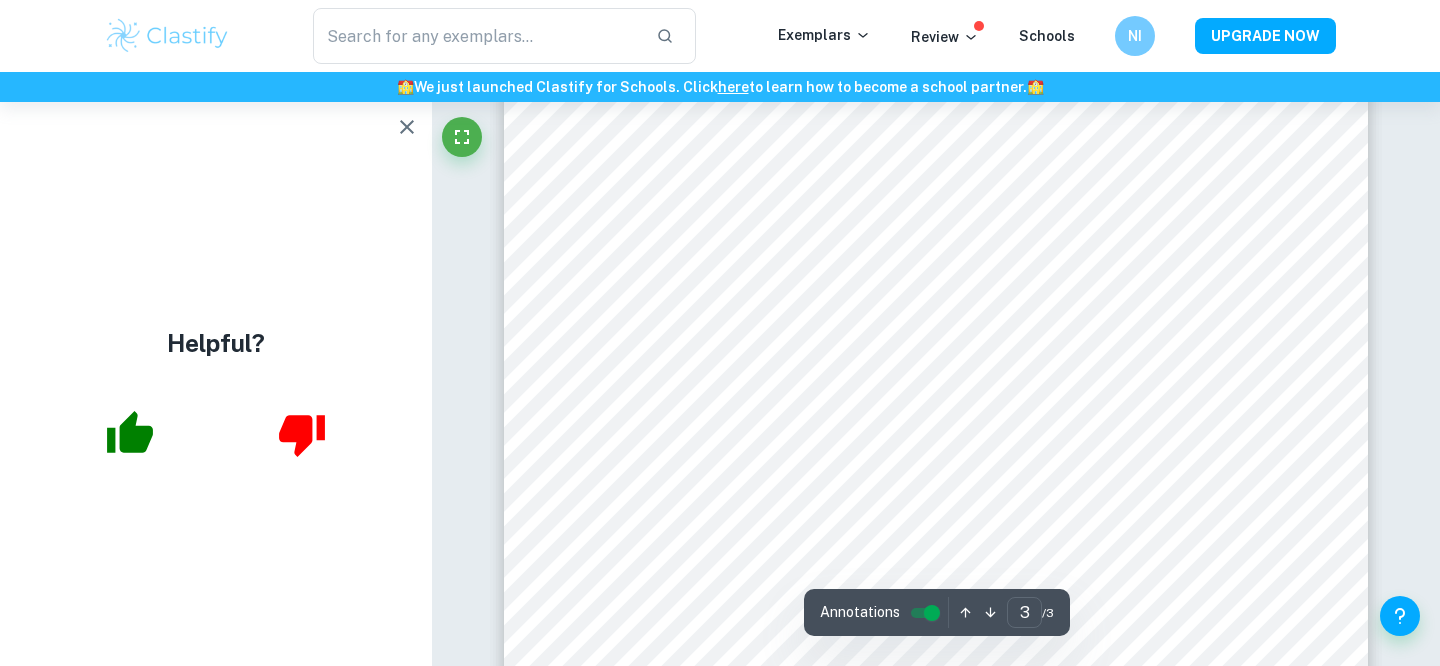 scroll, scrollTop: 3129, scrollLeft: 0, axis: vertical 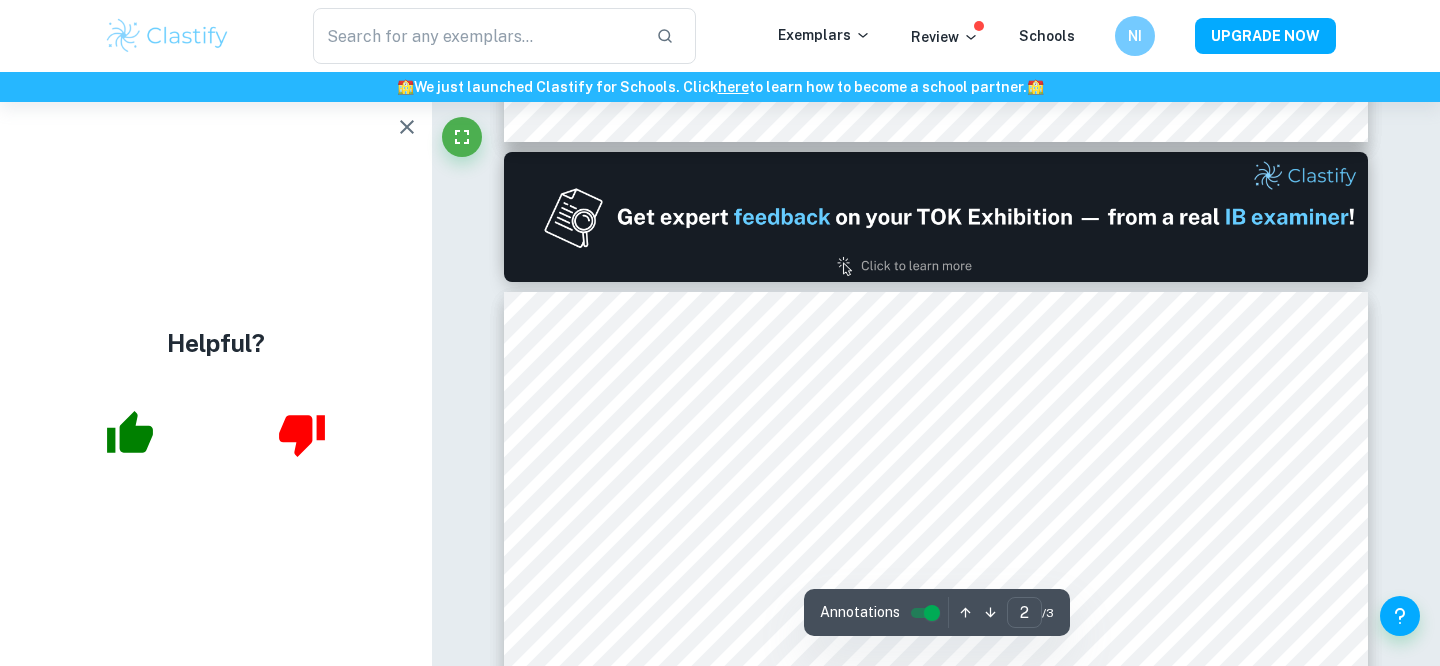 type on "1" 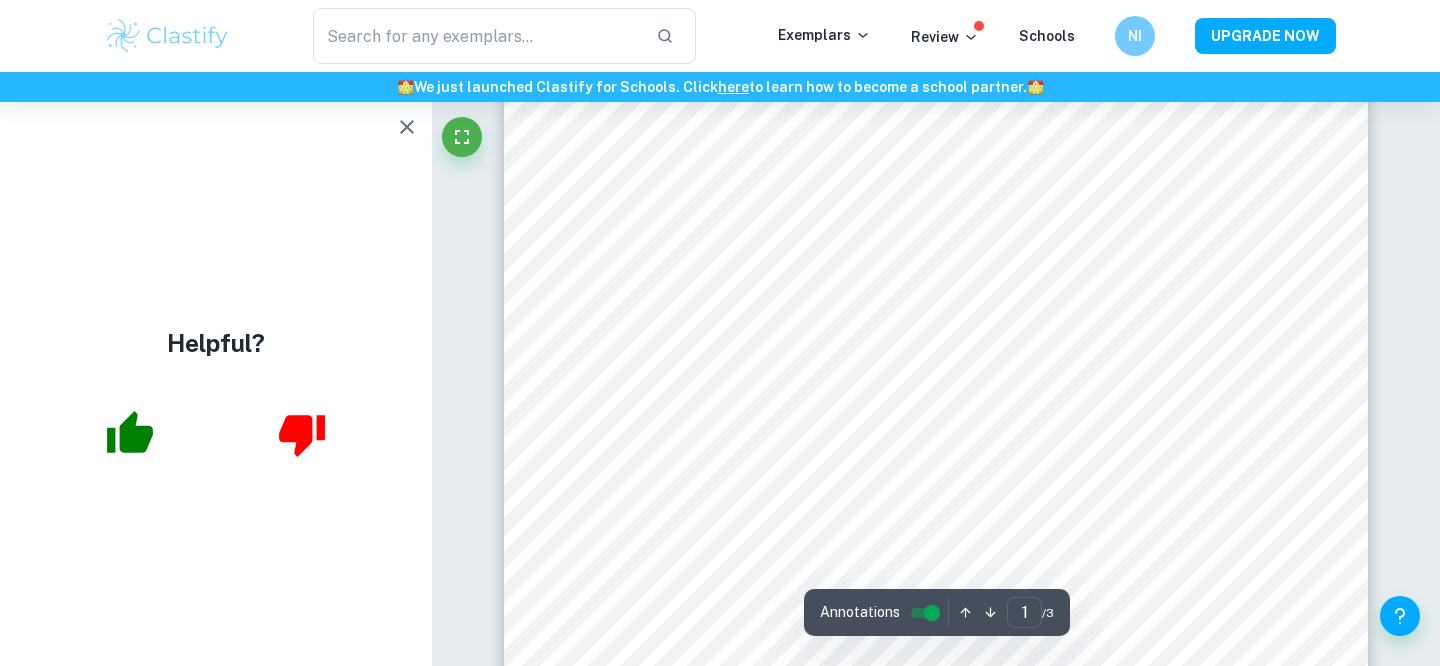 scroll, scrollTop: 0, scrollLeft: 0, axis: both 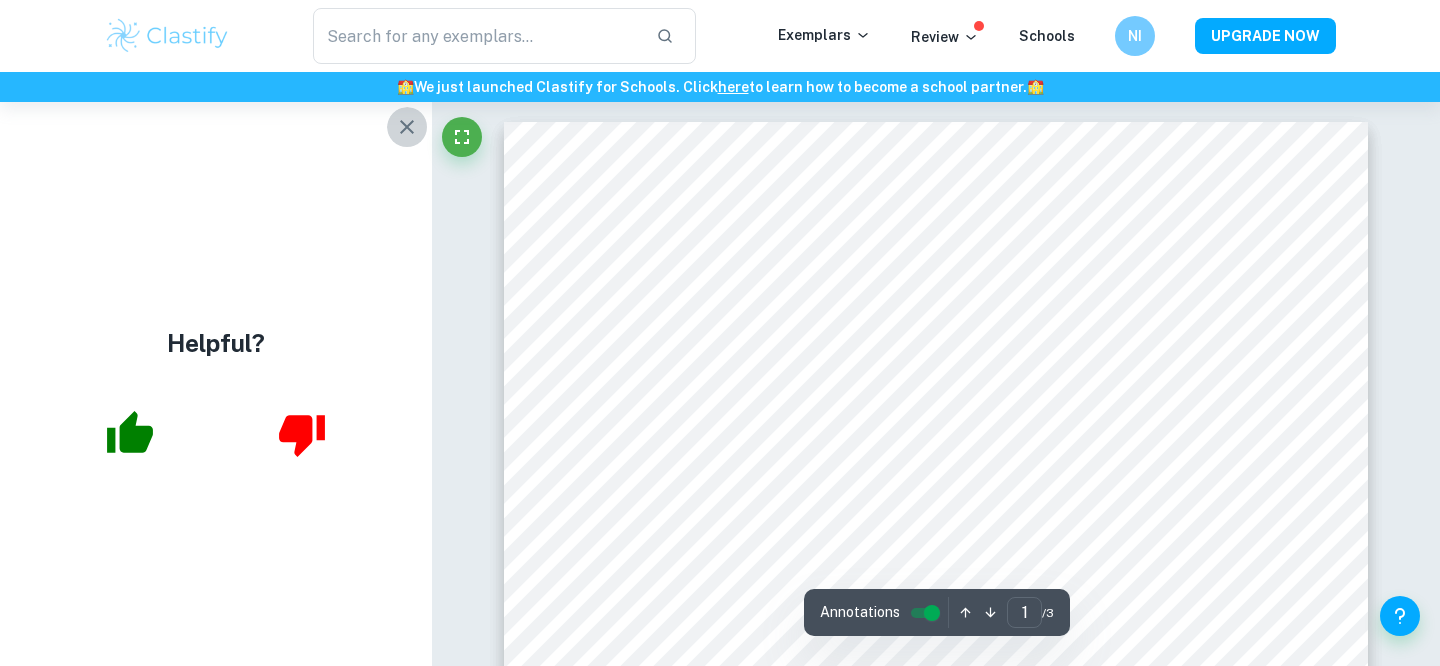click 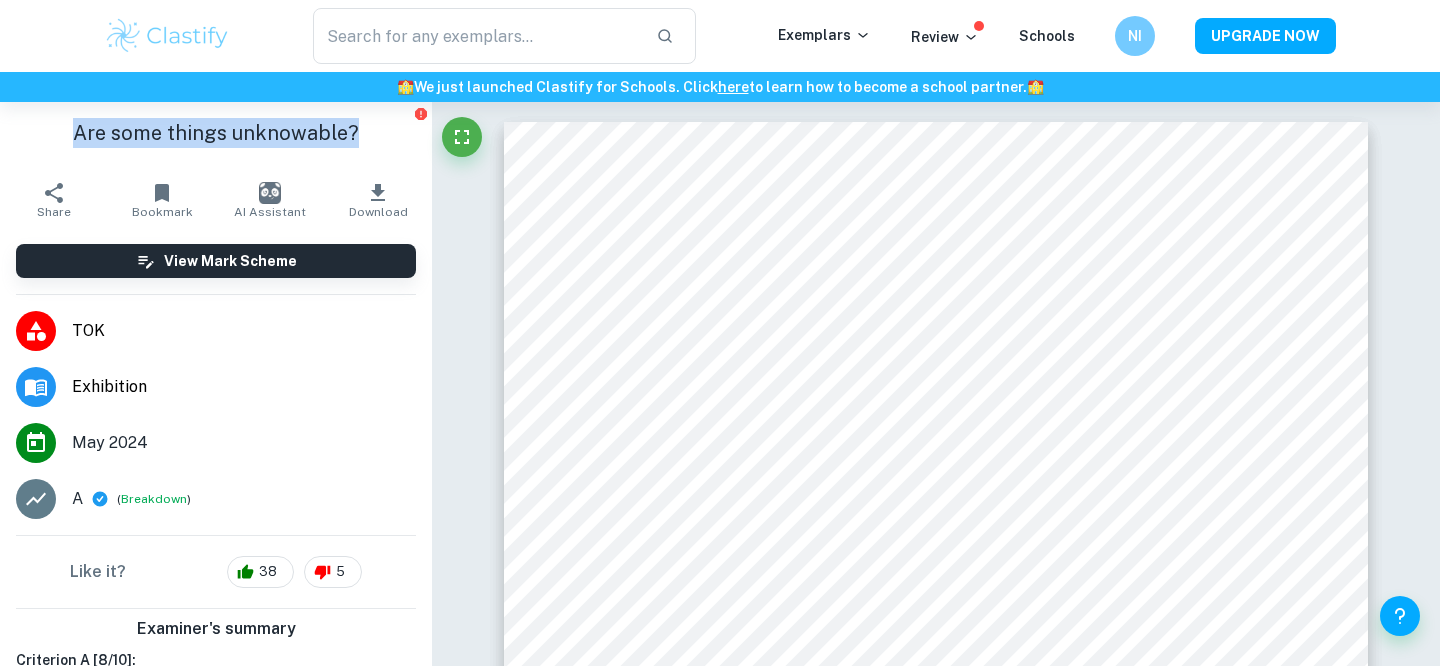 drag, startPoint x: 78, startPoint y: 132, endPoint x: 364, endPoint y: 143, distance: 286.21146 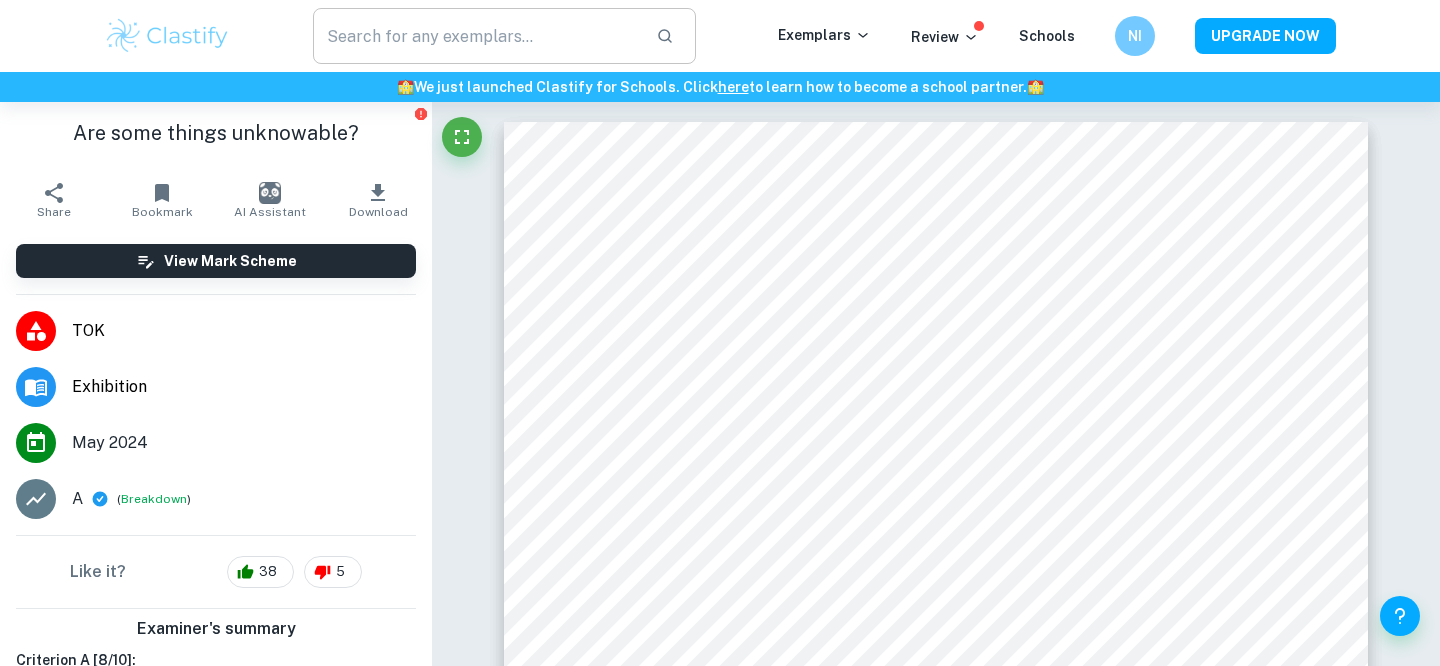 click at bounding box center [476, 36] 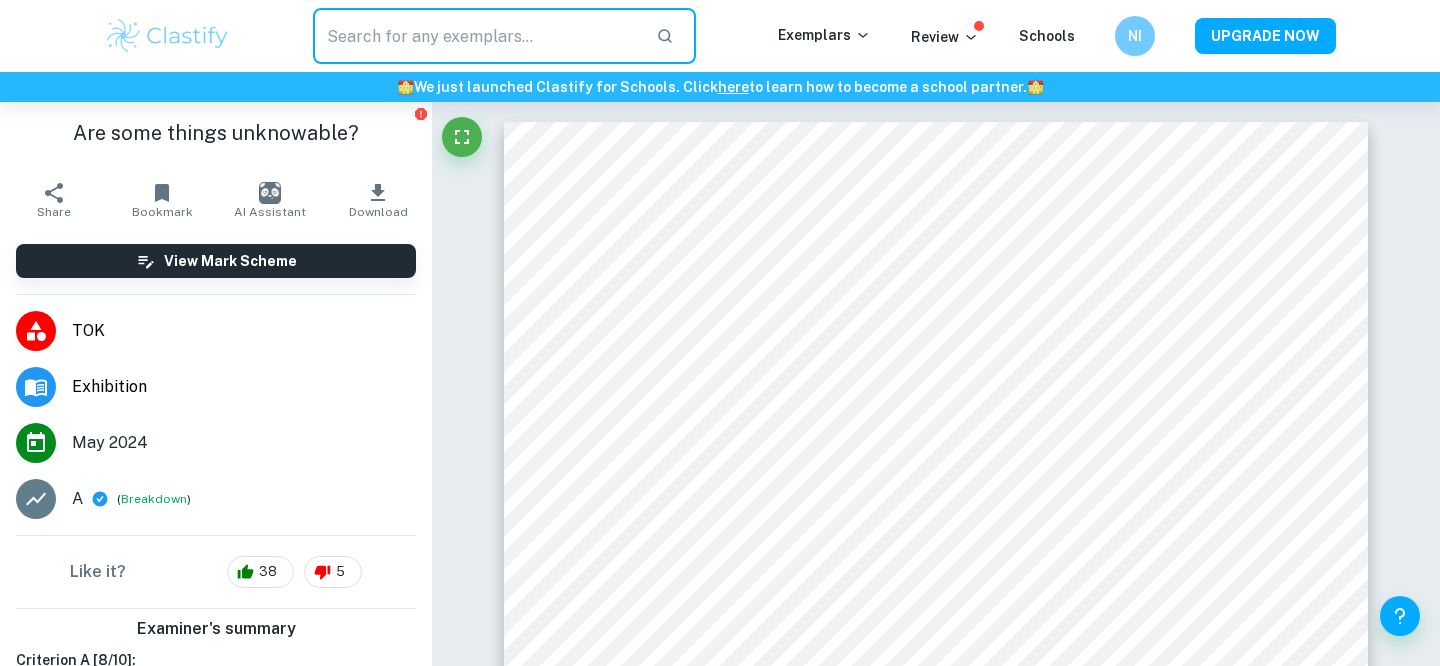 paste on "Are some things unknowable?" 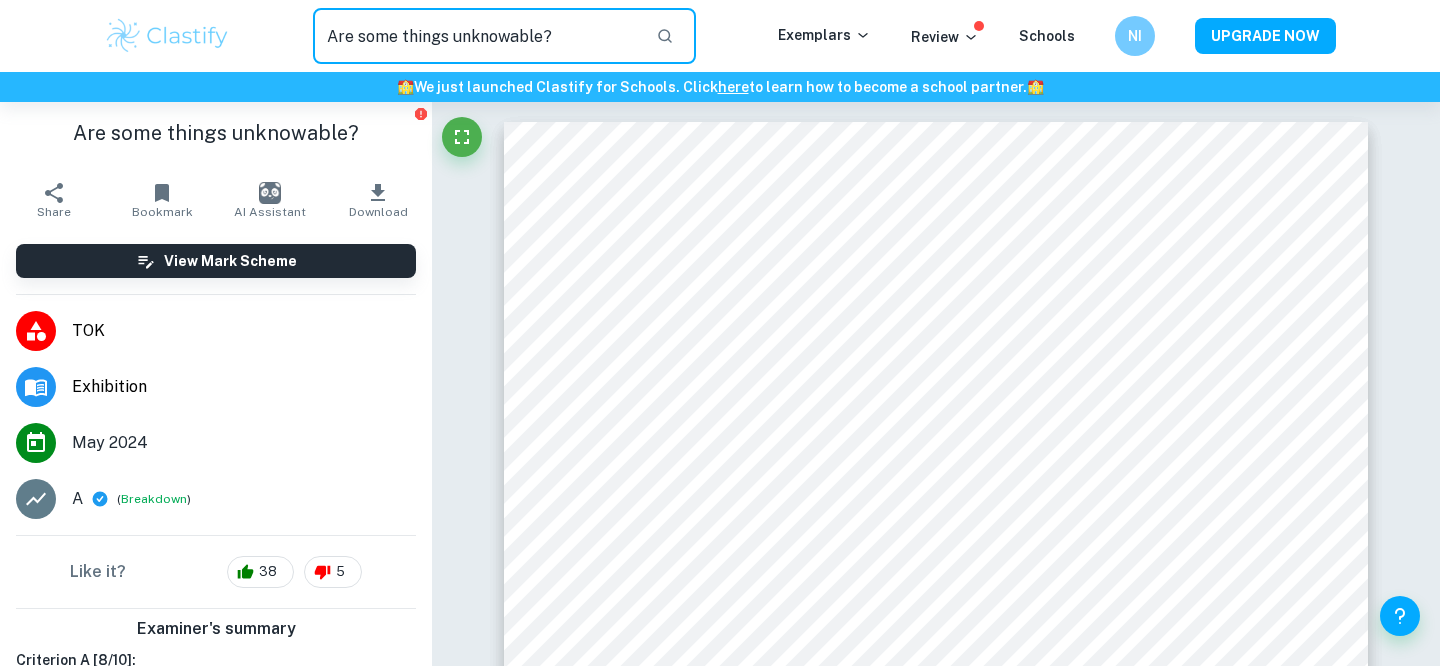 type on "Are some things unknowable?" 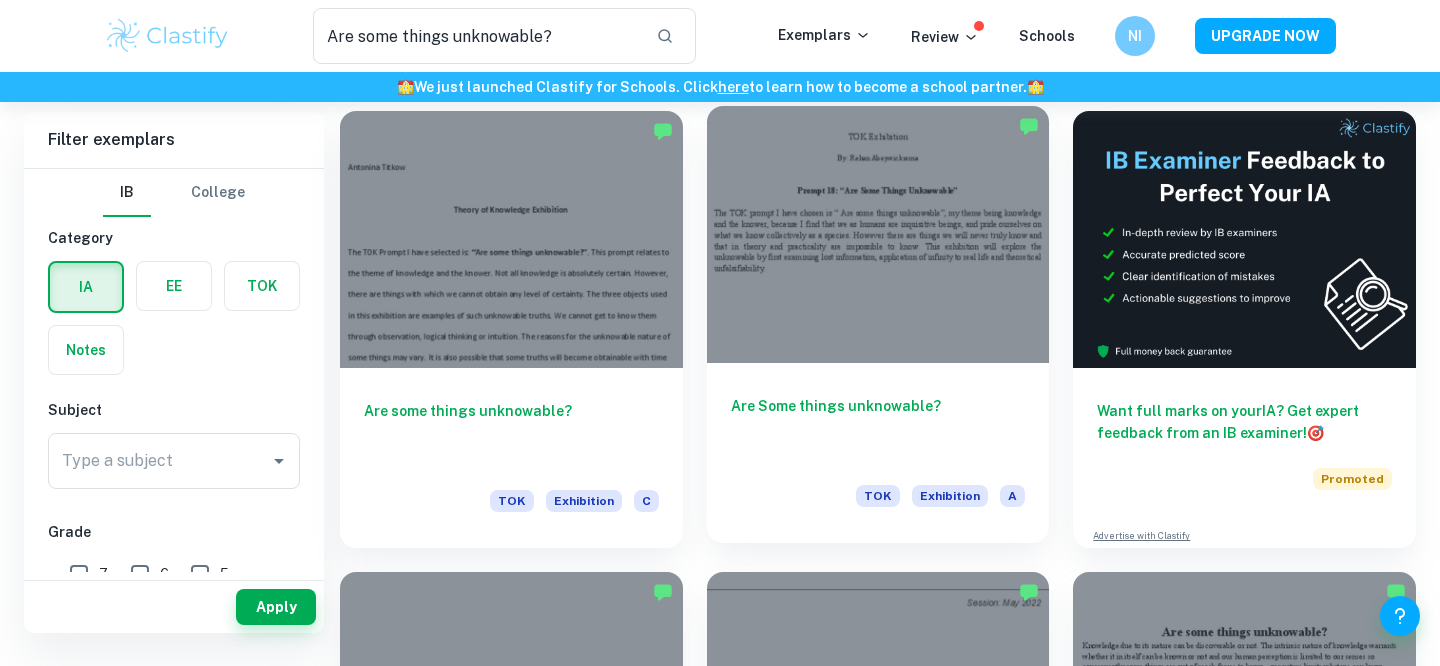 scroll, scrollTop: 47, scrollLeft: 0, axis: vertical 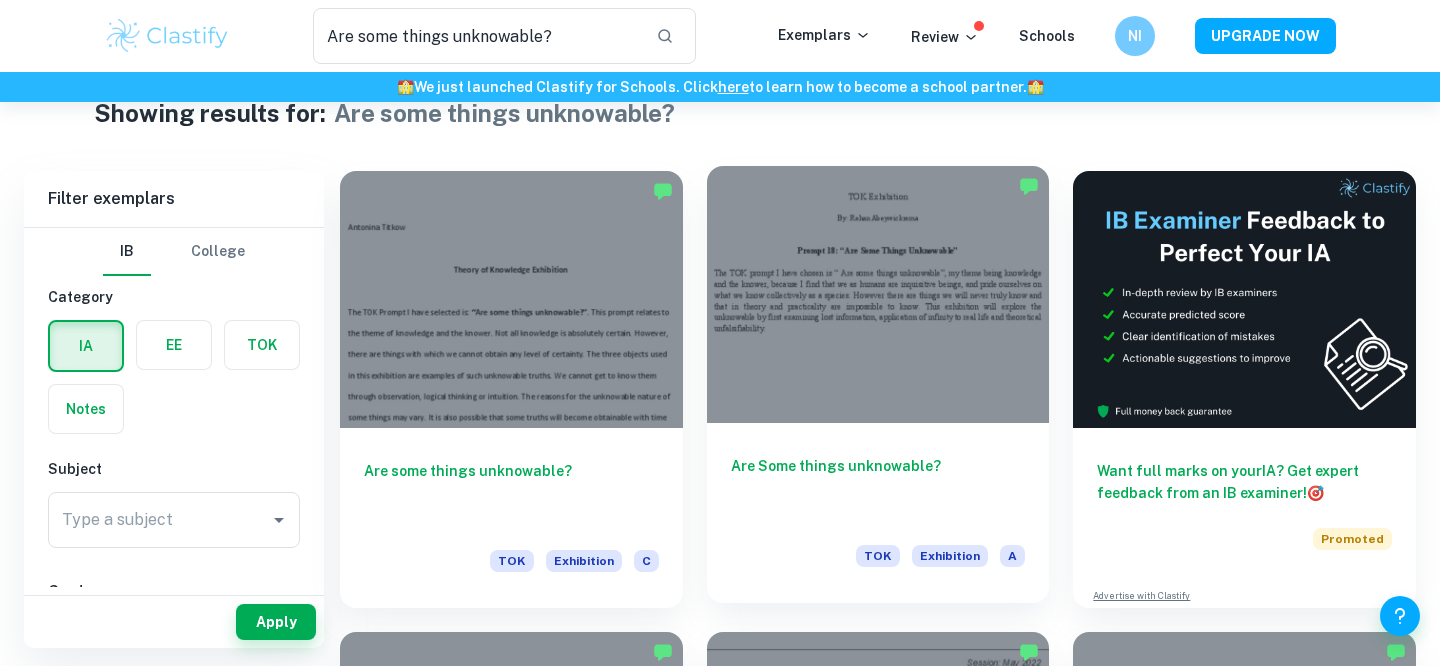 click on "Are Some things unknowable?" at bounding box center [878, 488] 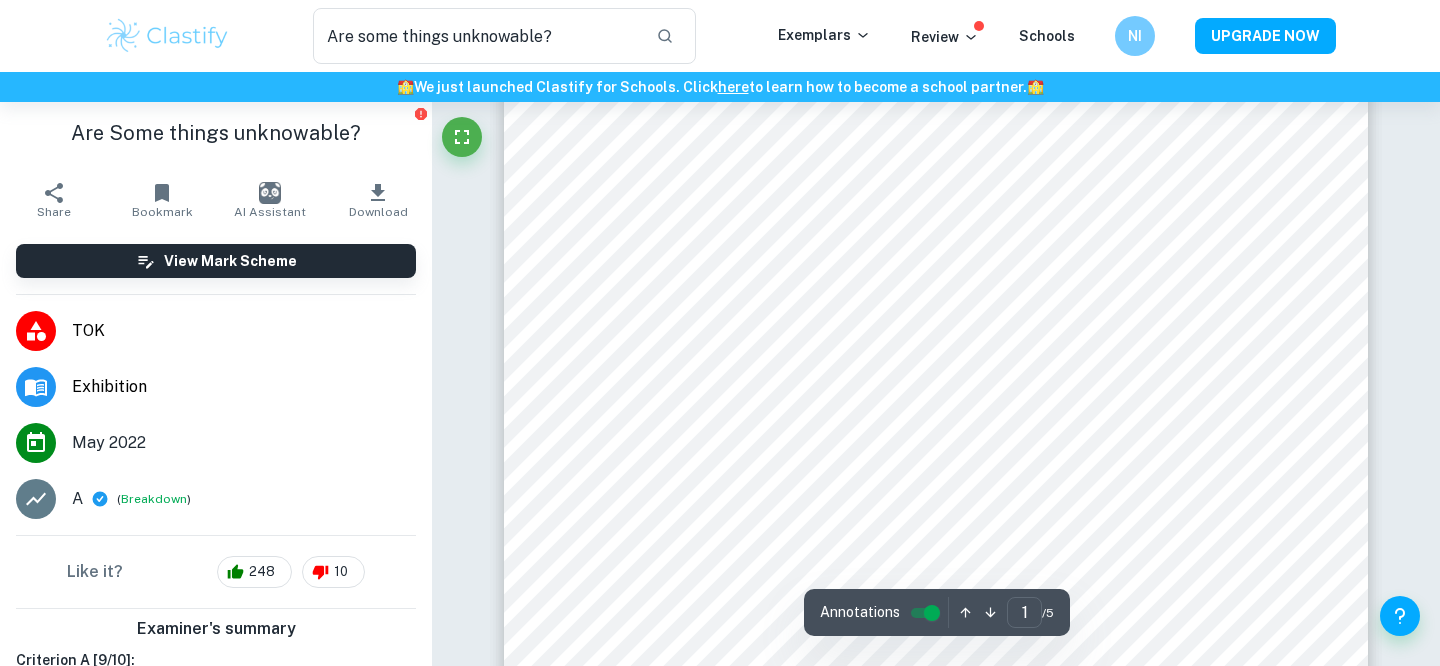 scroll, scrollTop: 226, scrollLeft: 0, axis: vertical 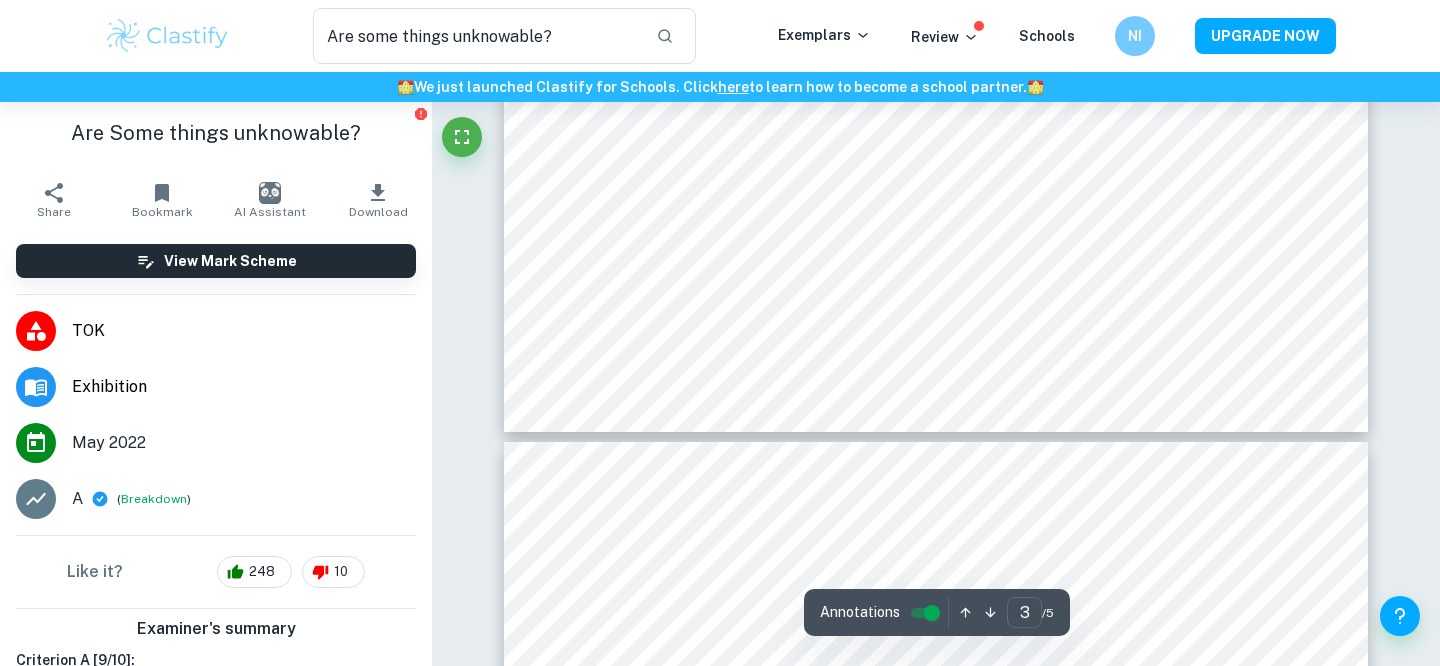 type on "4" 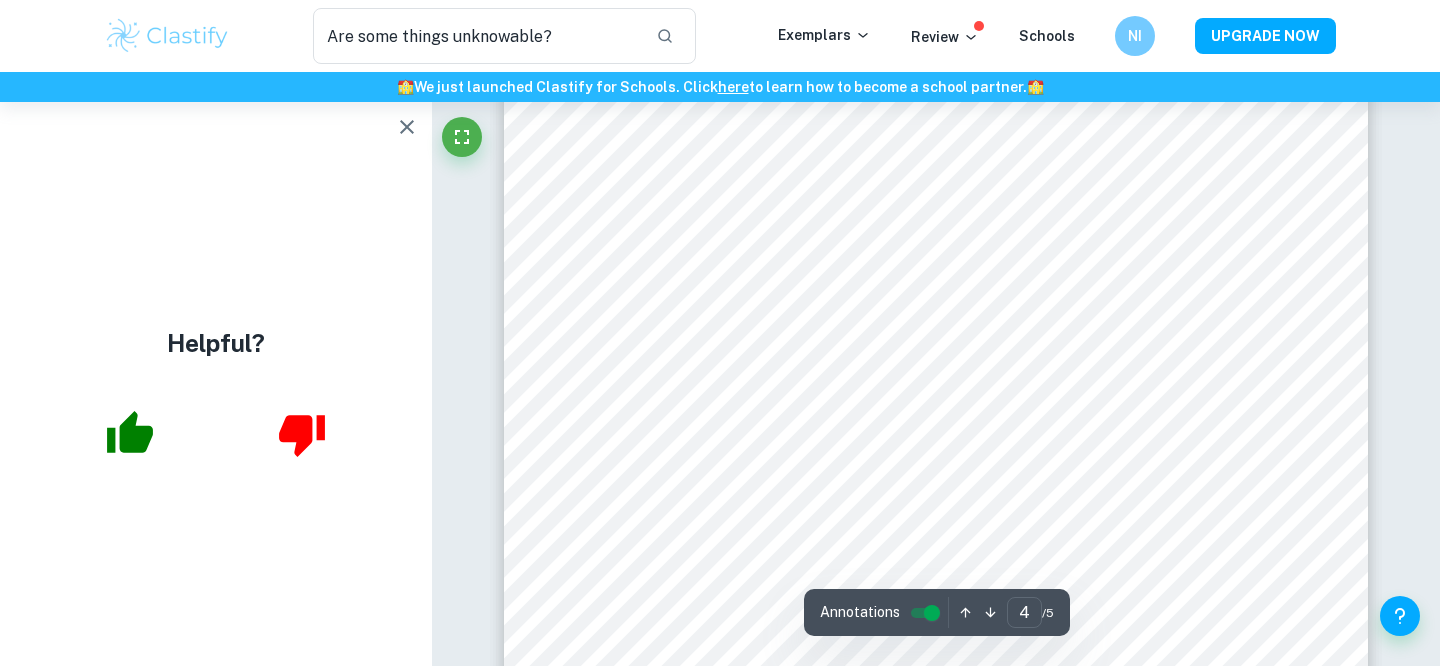 scroll, scrollTop: 4085, scrollLeft: 0, axis: vertical 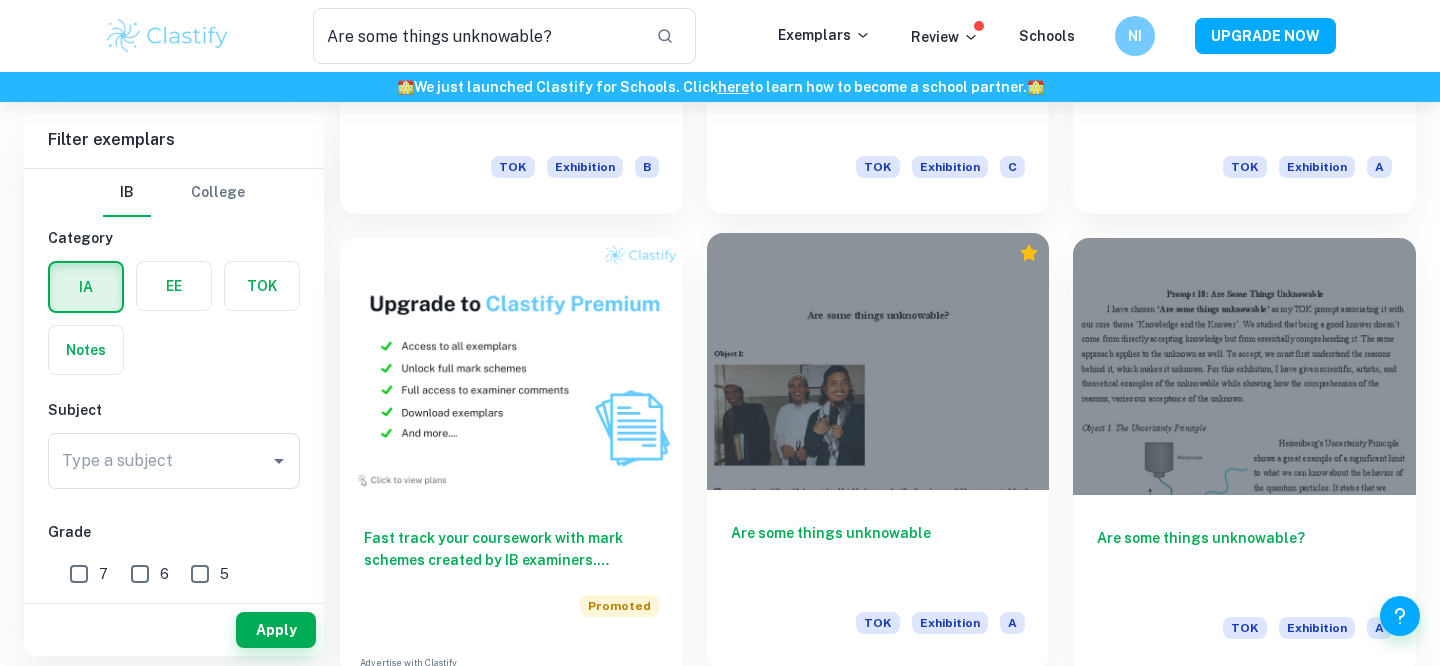 click on "Are some things unknowable" at bounding box center (878, 555) 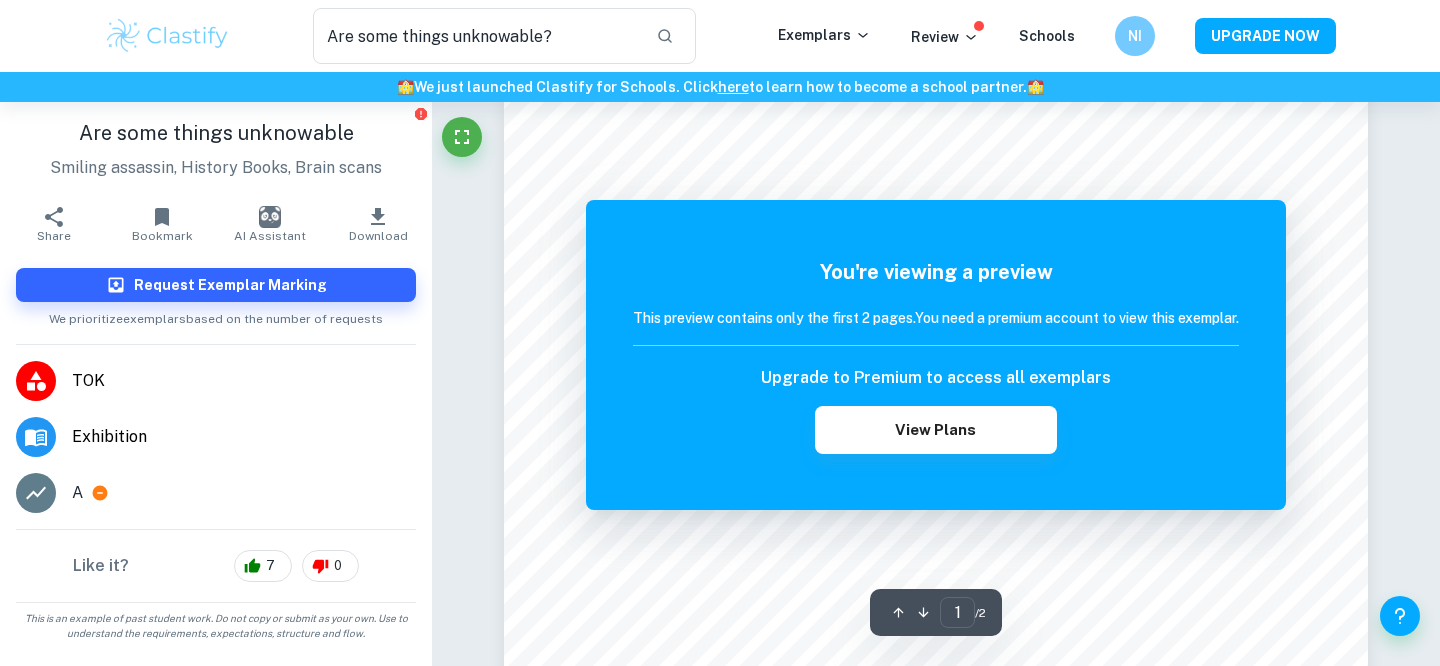 scroll, scrollTop: 676, scrollLeft: 0, axis: vertical 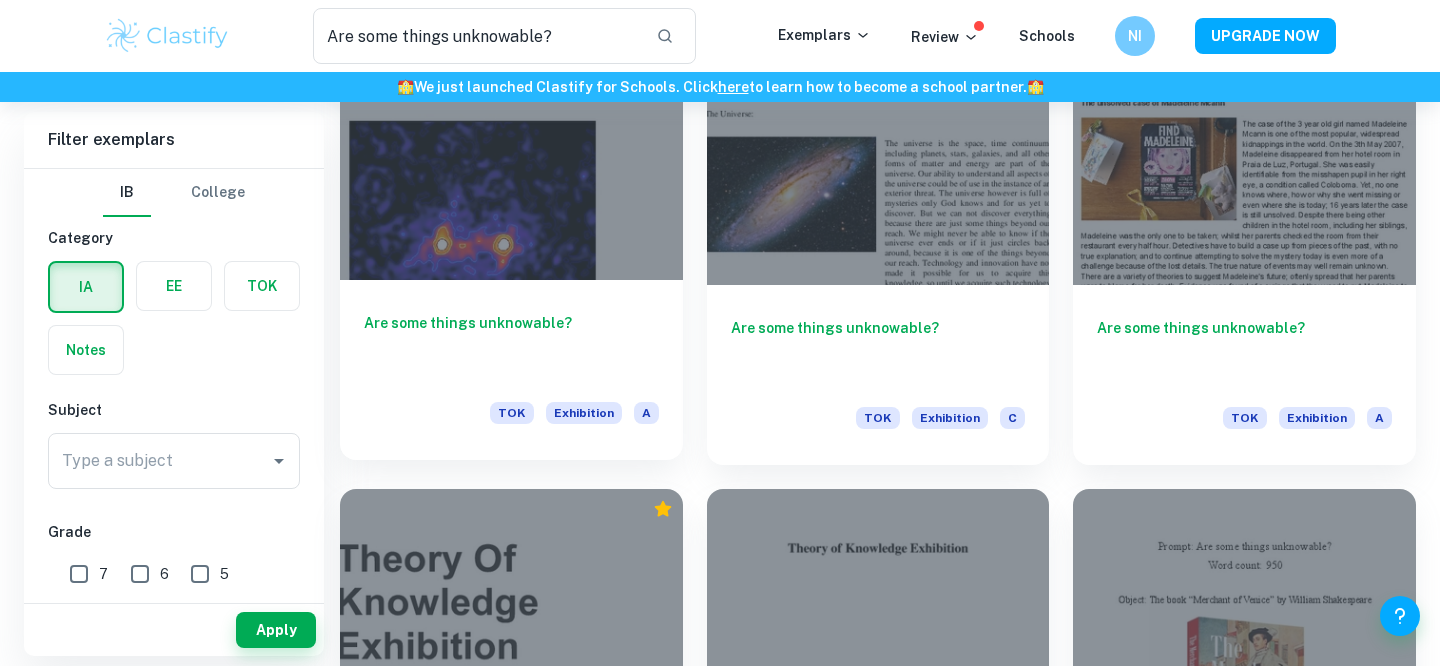 click on "Are some things unknowable?" at bounding box center (511, 345) 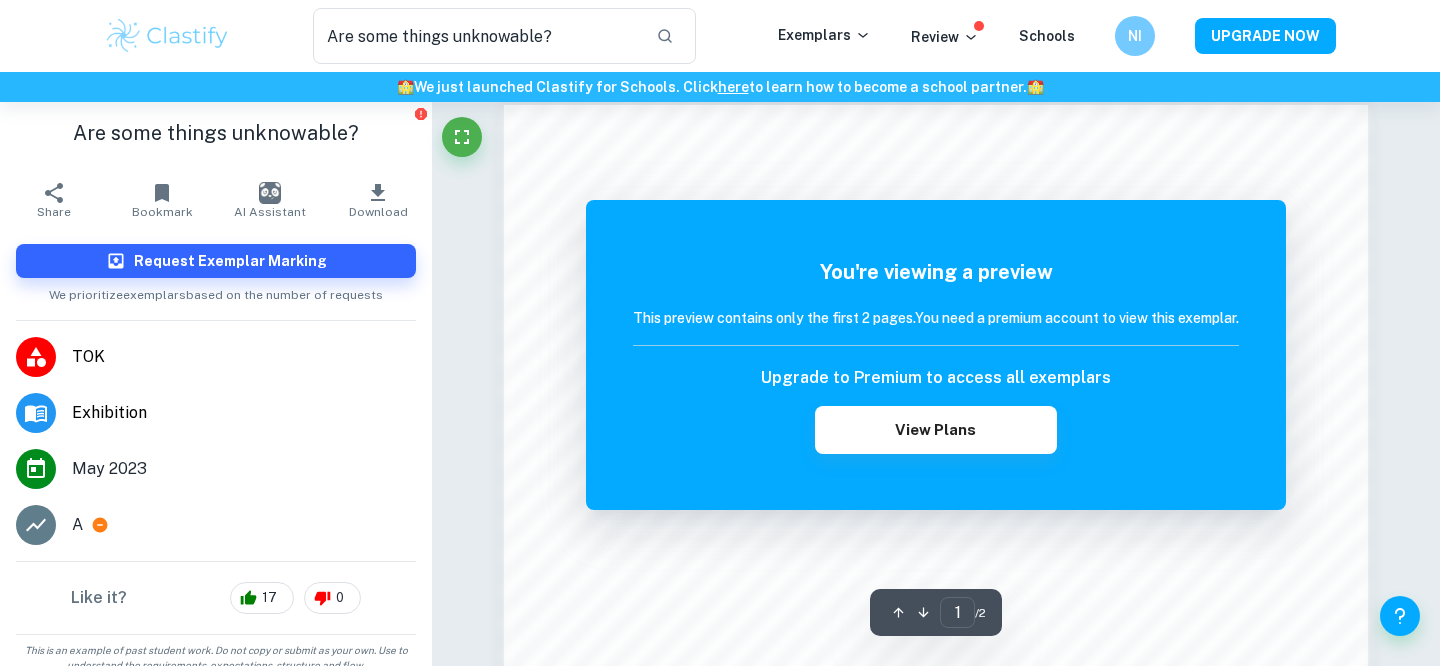 scroll, scrollTop: 1368, scrollLeft: 0, axis: vertical 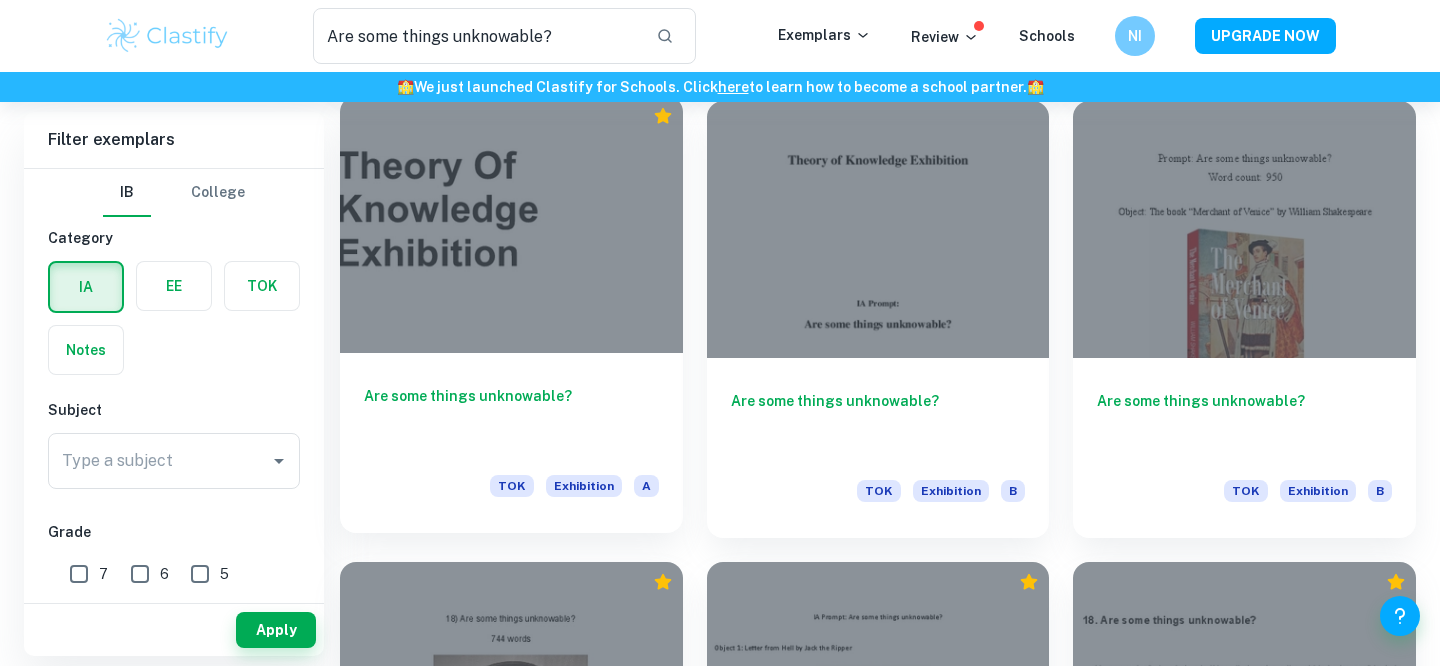 click at bounding box center (511, 224) 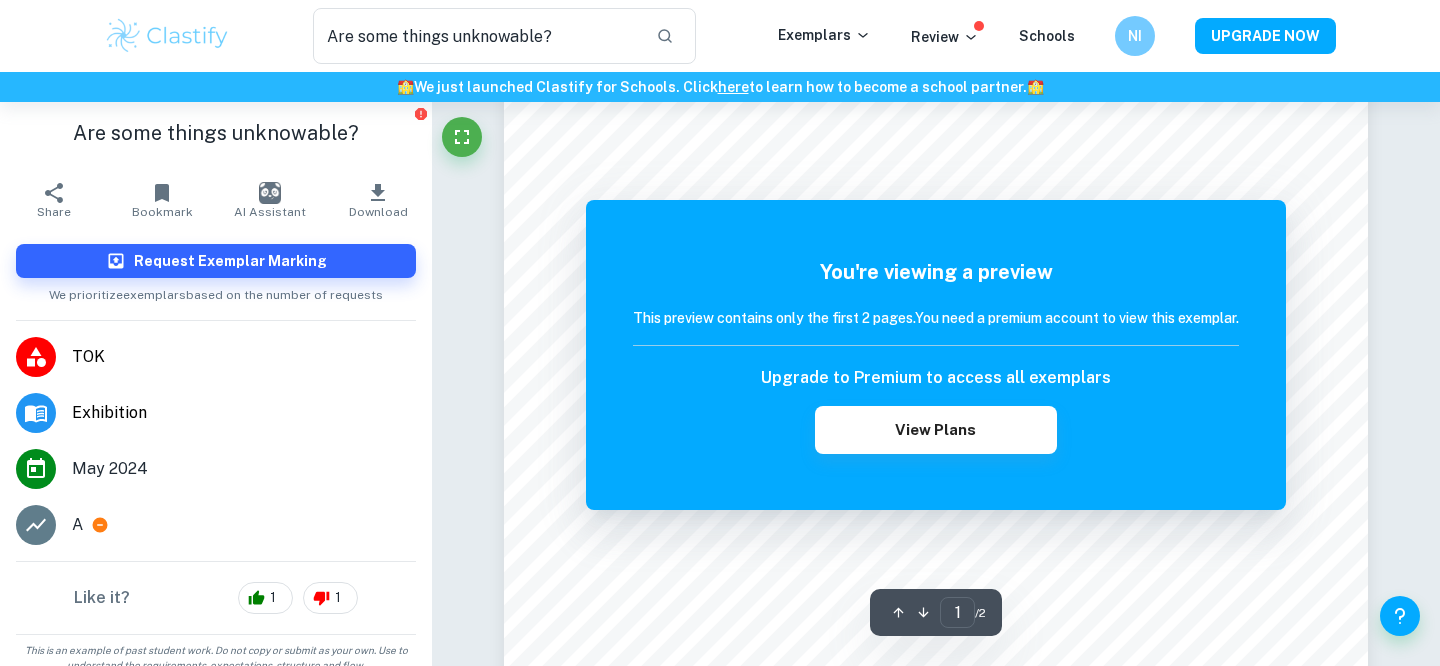 scroll, scrollTop: 744, scrollLeft: 0, axis: vertical 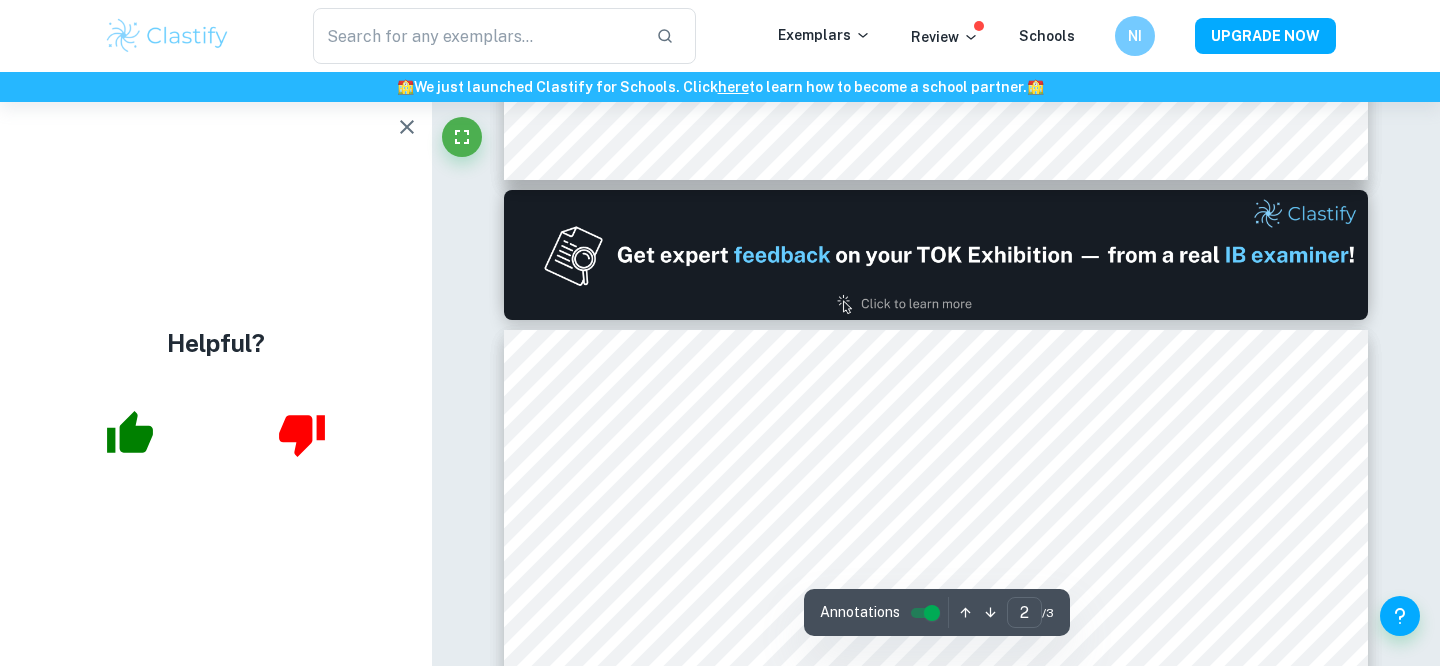type on "1" 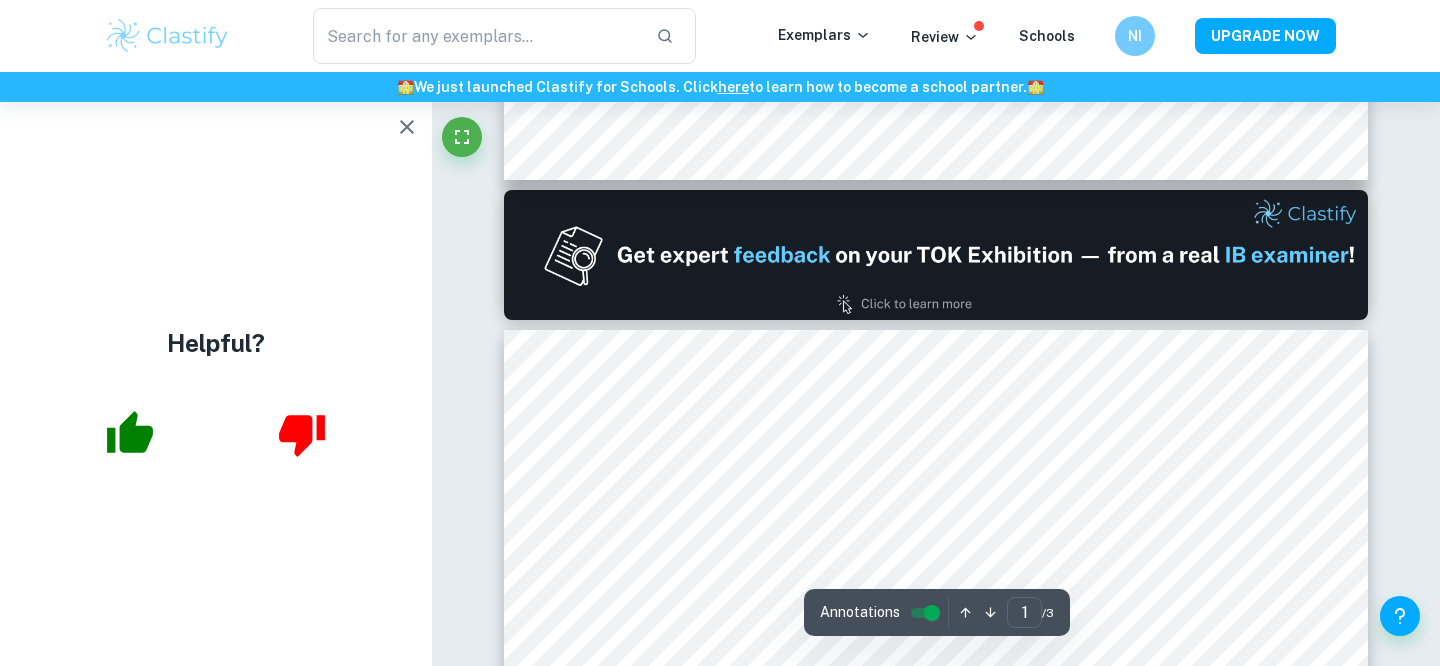 scroll, scrollTop: 1017, scrollLeft: 0, axis: vertical 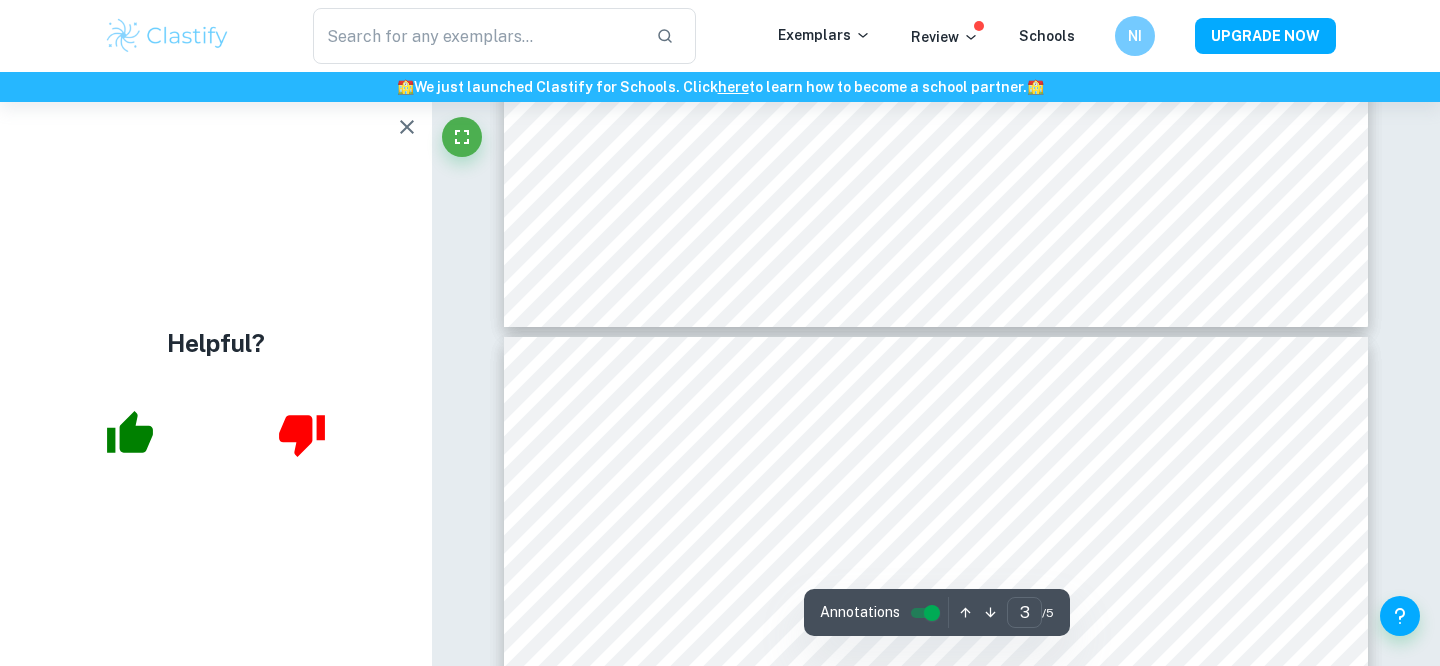 type on "4" 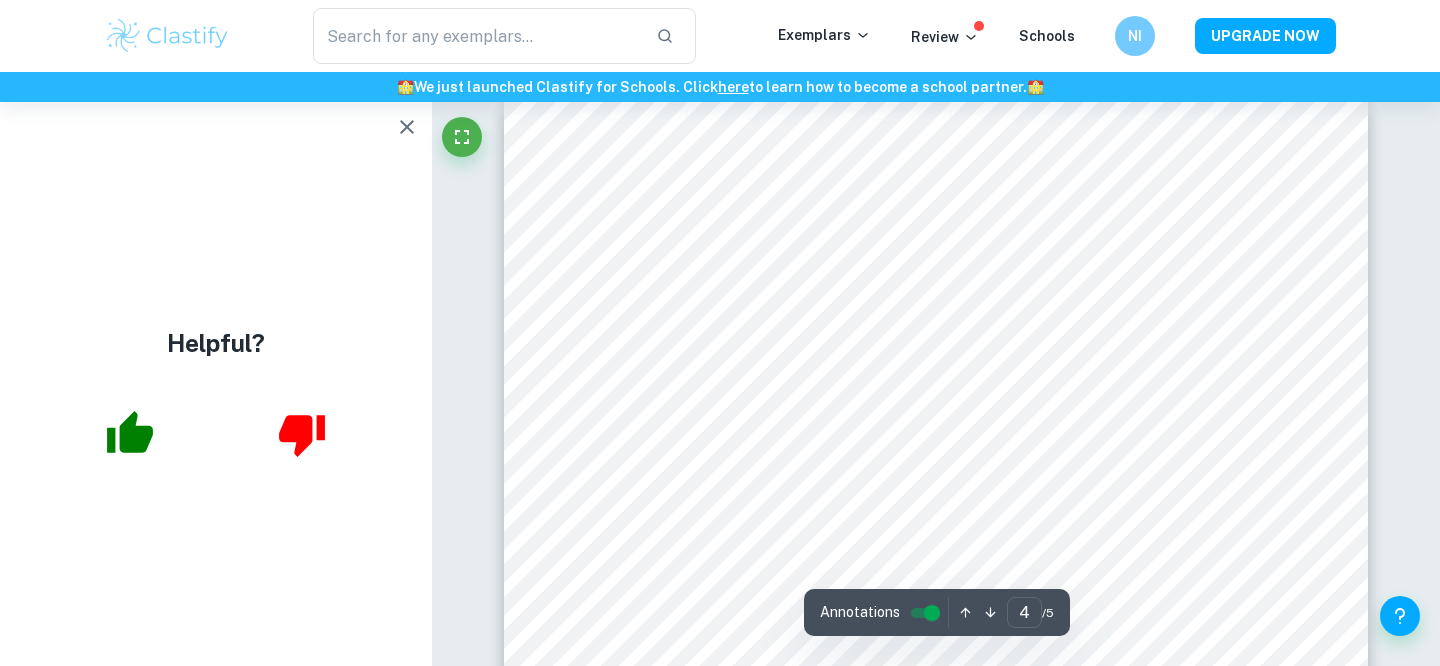 scroll, scrollTop: 3682, scrollLeft: 0, axis: vertical 